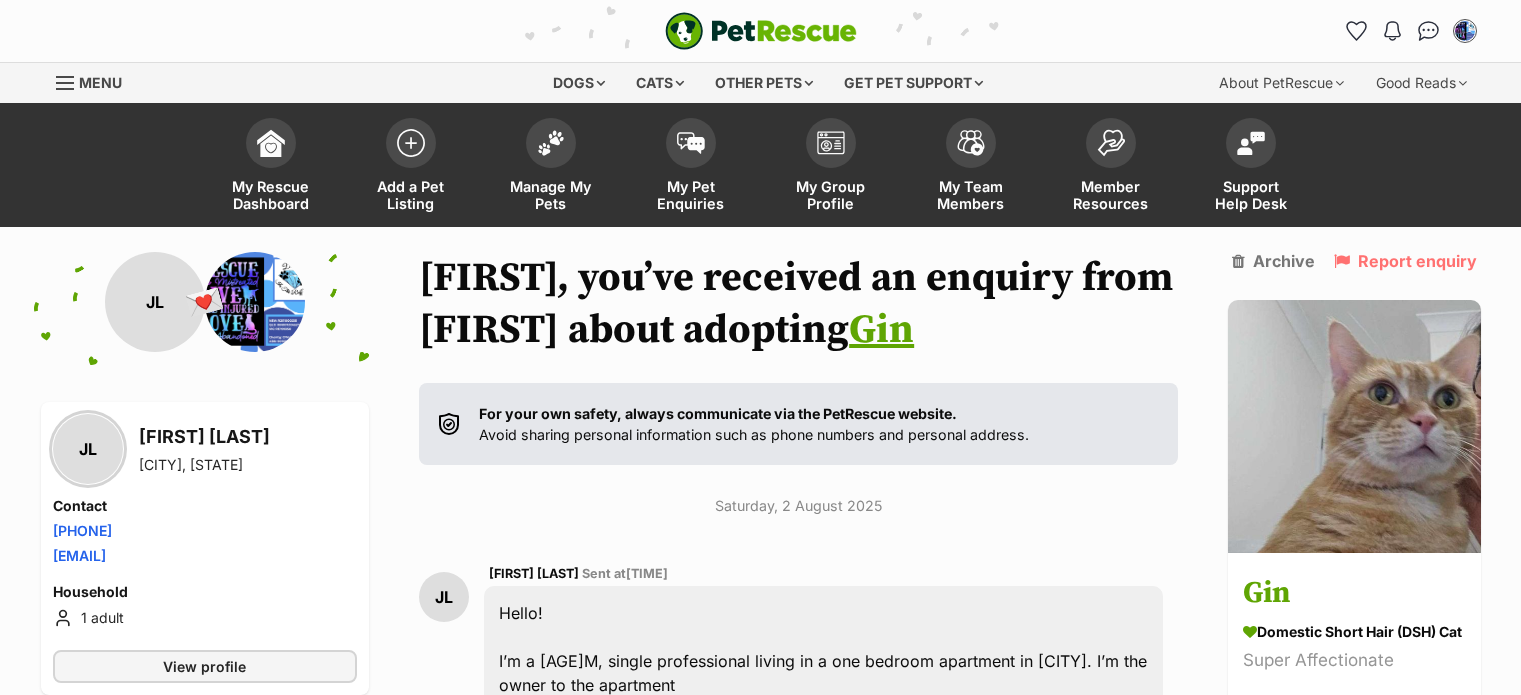 scroll, scrollTop: 580, scrollLeft: 0, axis: vertical 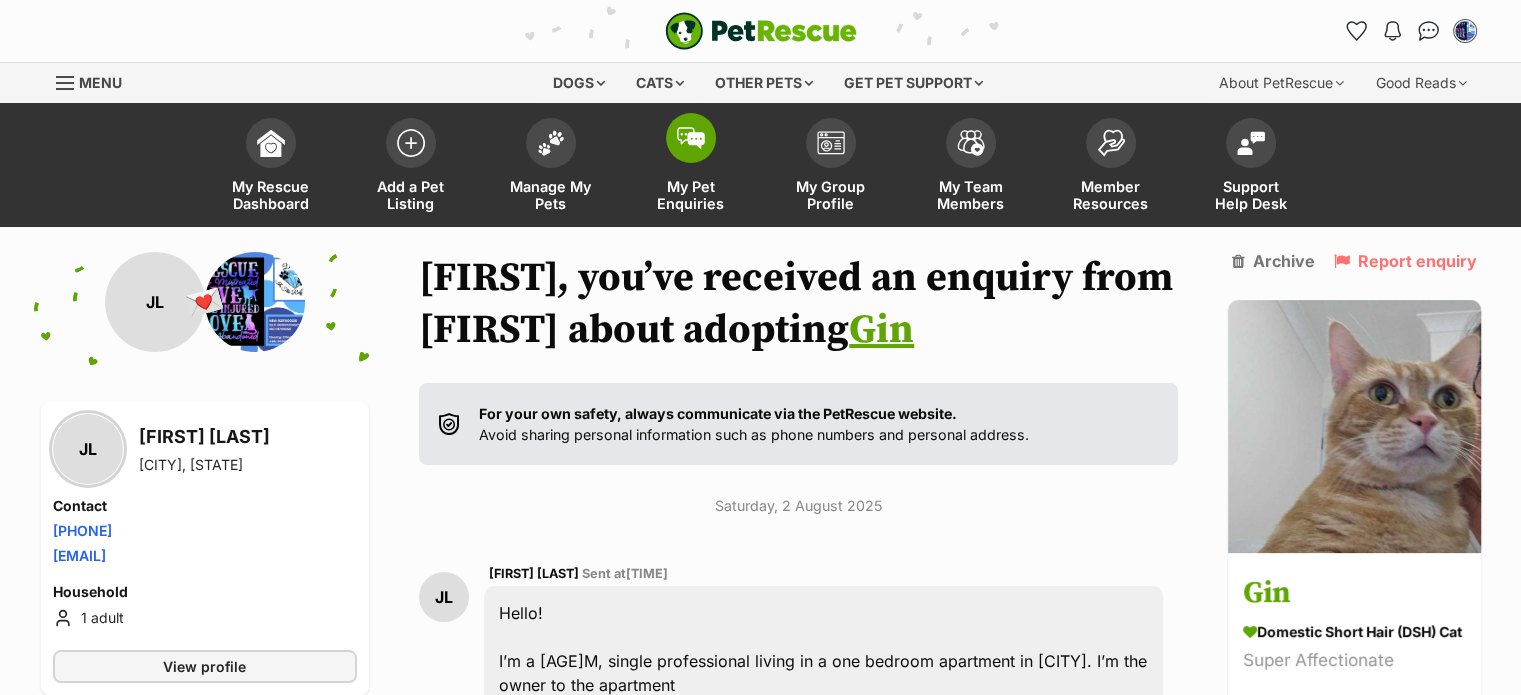 click at bounding box center [691, 138] 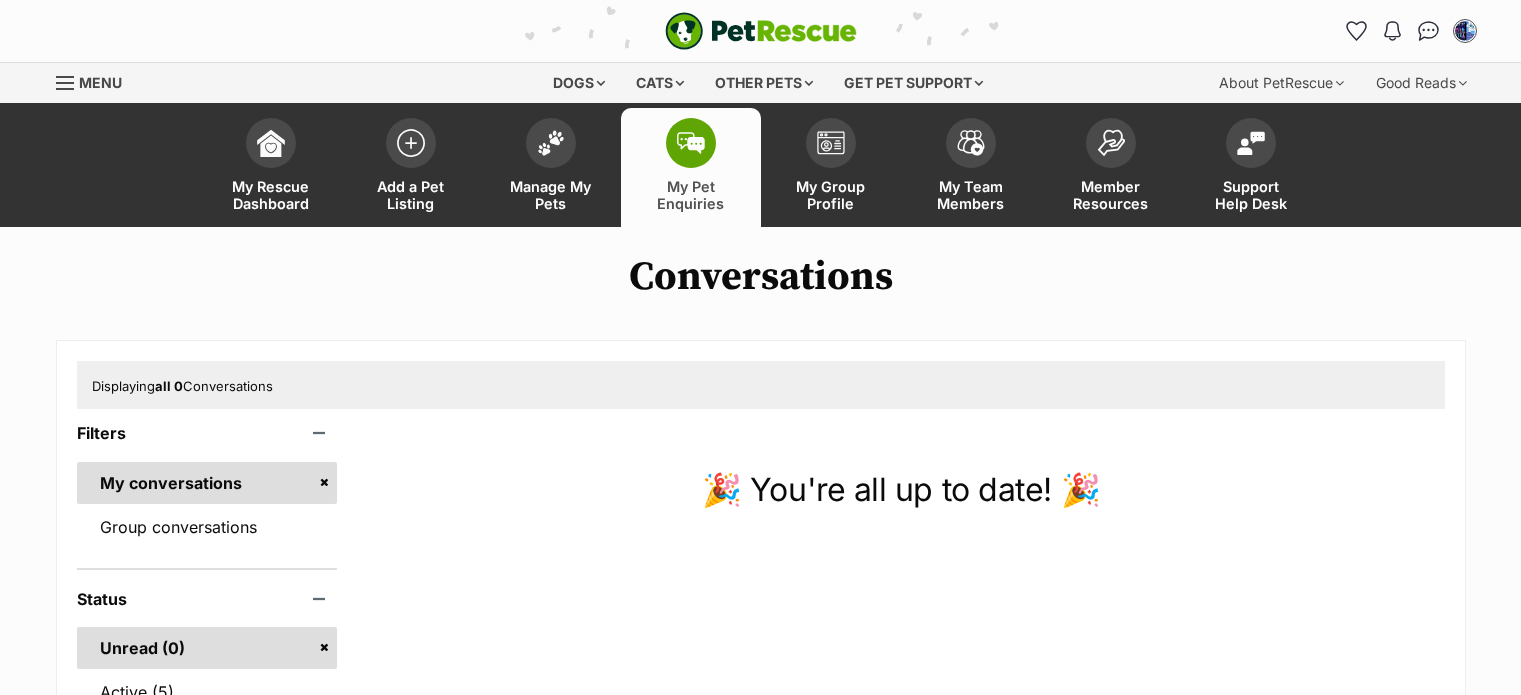 scroll, scrollTop: 0, scrollLeft: 0, axis: both 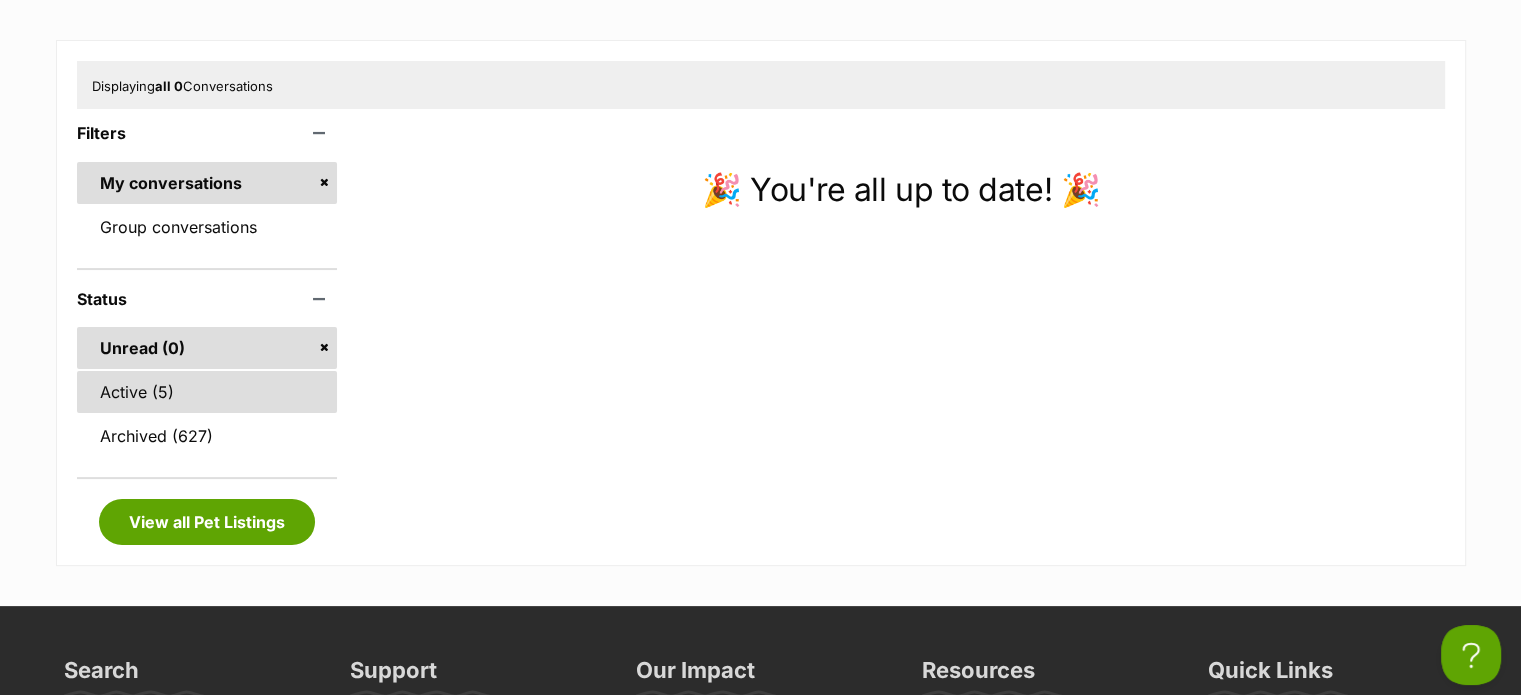 click on "Active (5)" at bounding box center [207, 392] 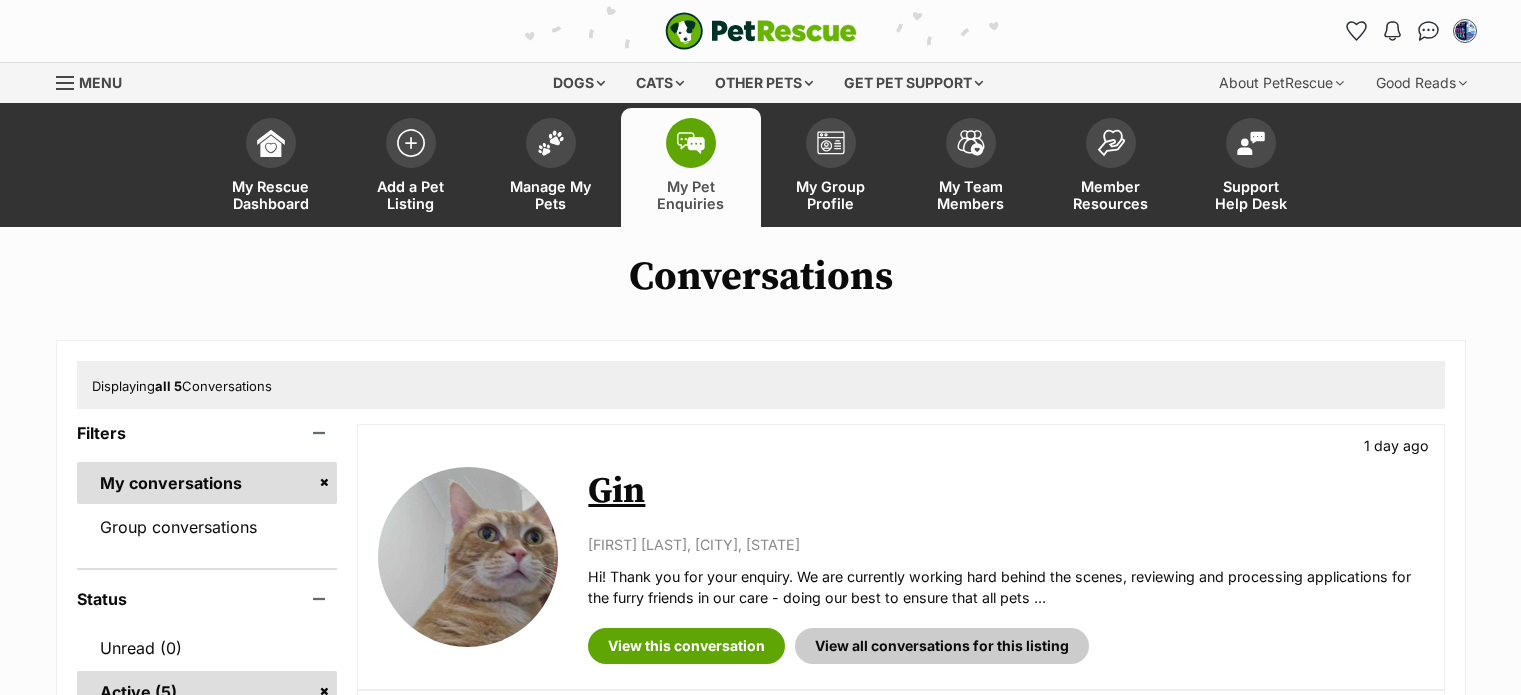 scroll, scrollTop: 0, scrollLeft: 0, axis: both 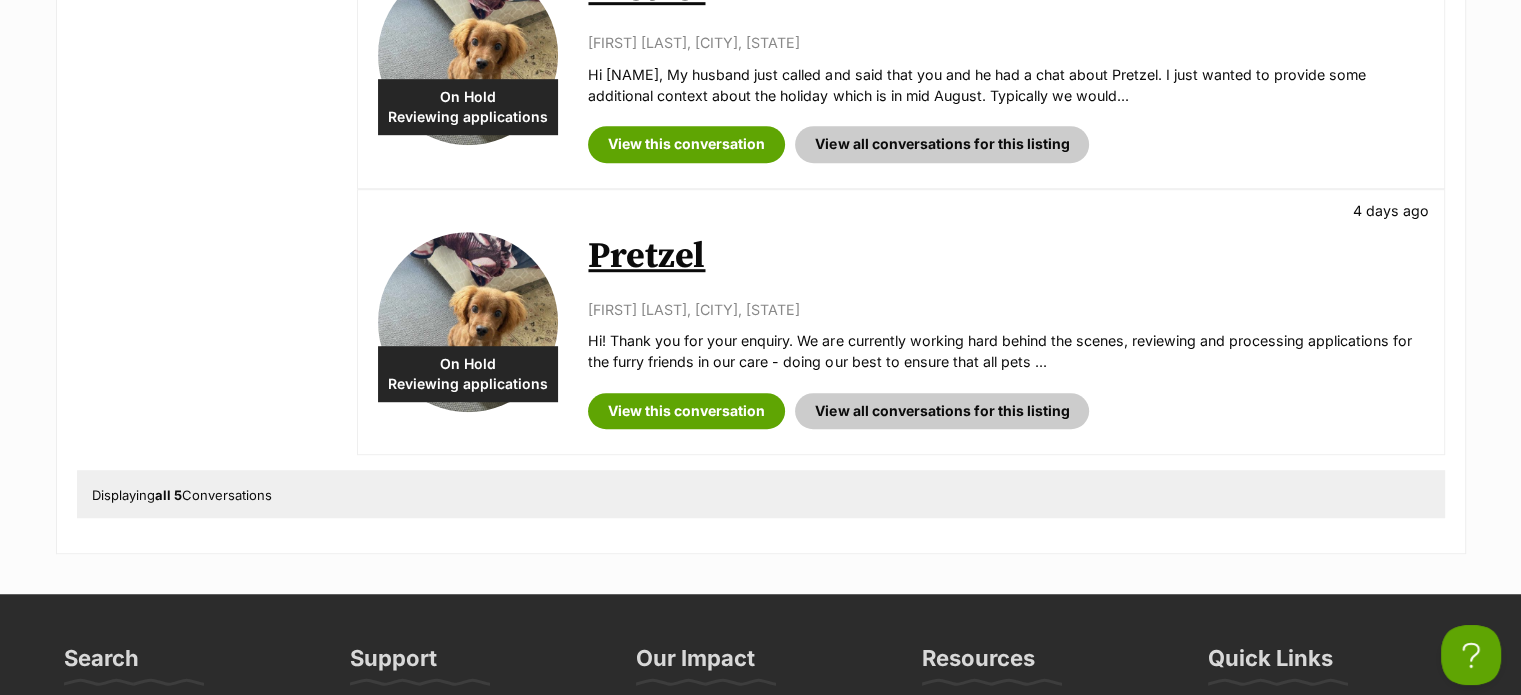 click on "Pretzel" at bounding box center [646, 256] 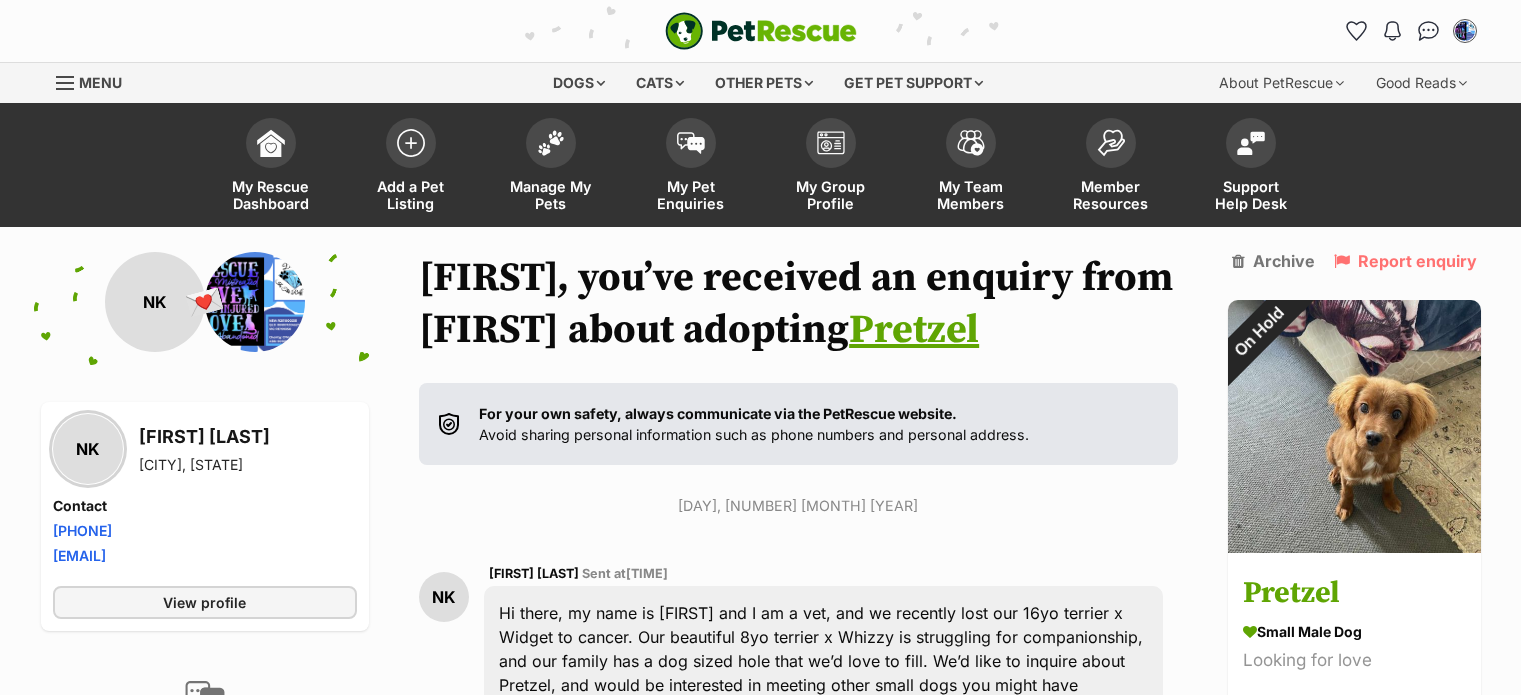 scroll, scrollTop: 0, scrollLeft: 0, axis: both 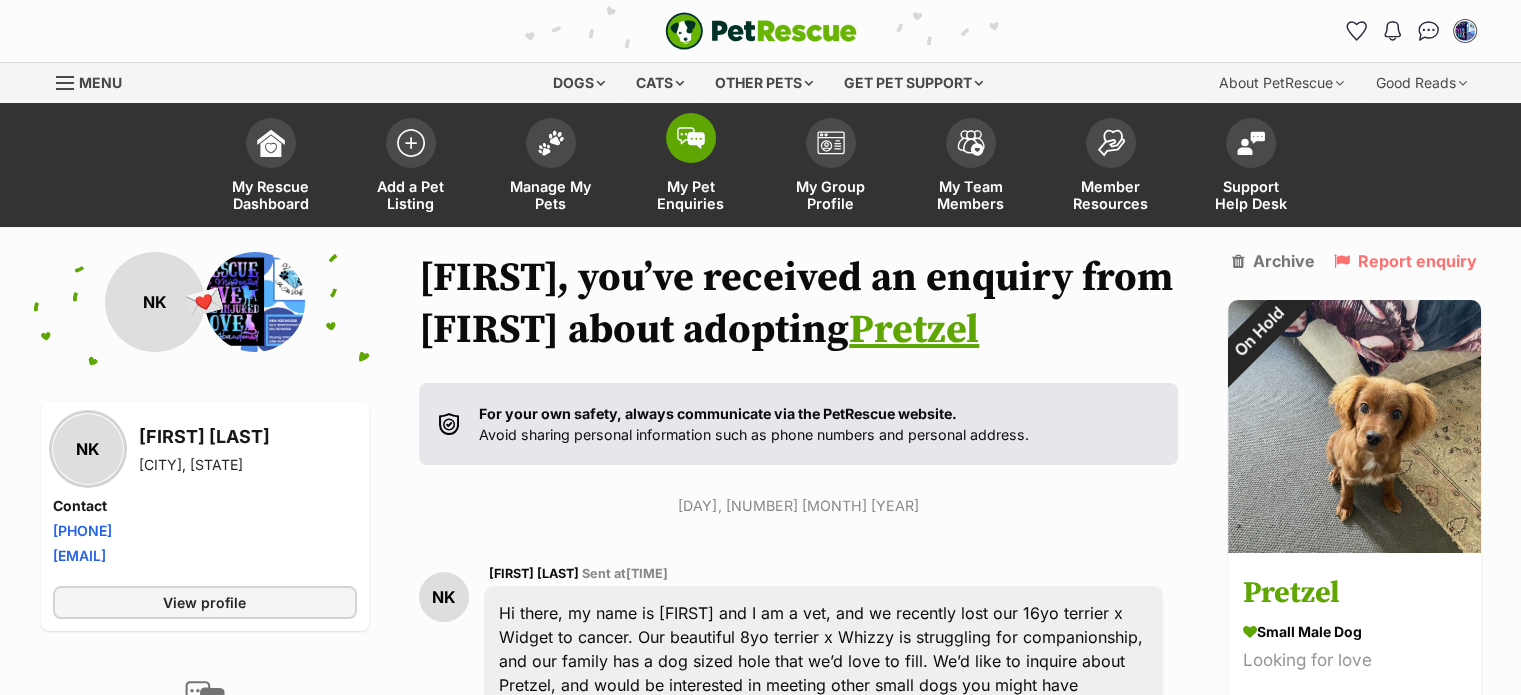 click at bounding box center (691, 138) 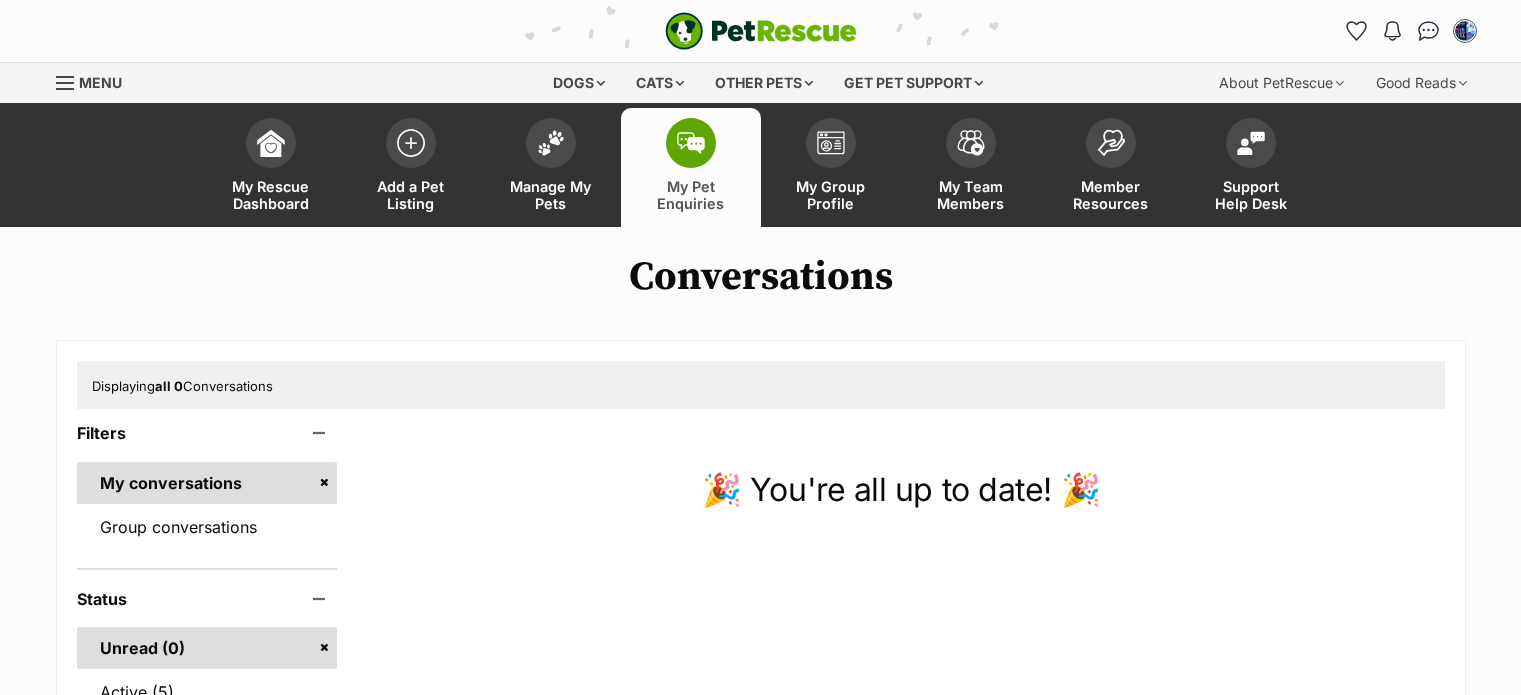 scroll, scrollTop: 0, scrollLeft: 0, axis: both 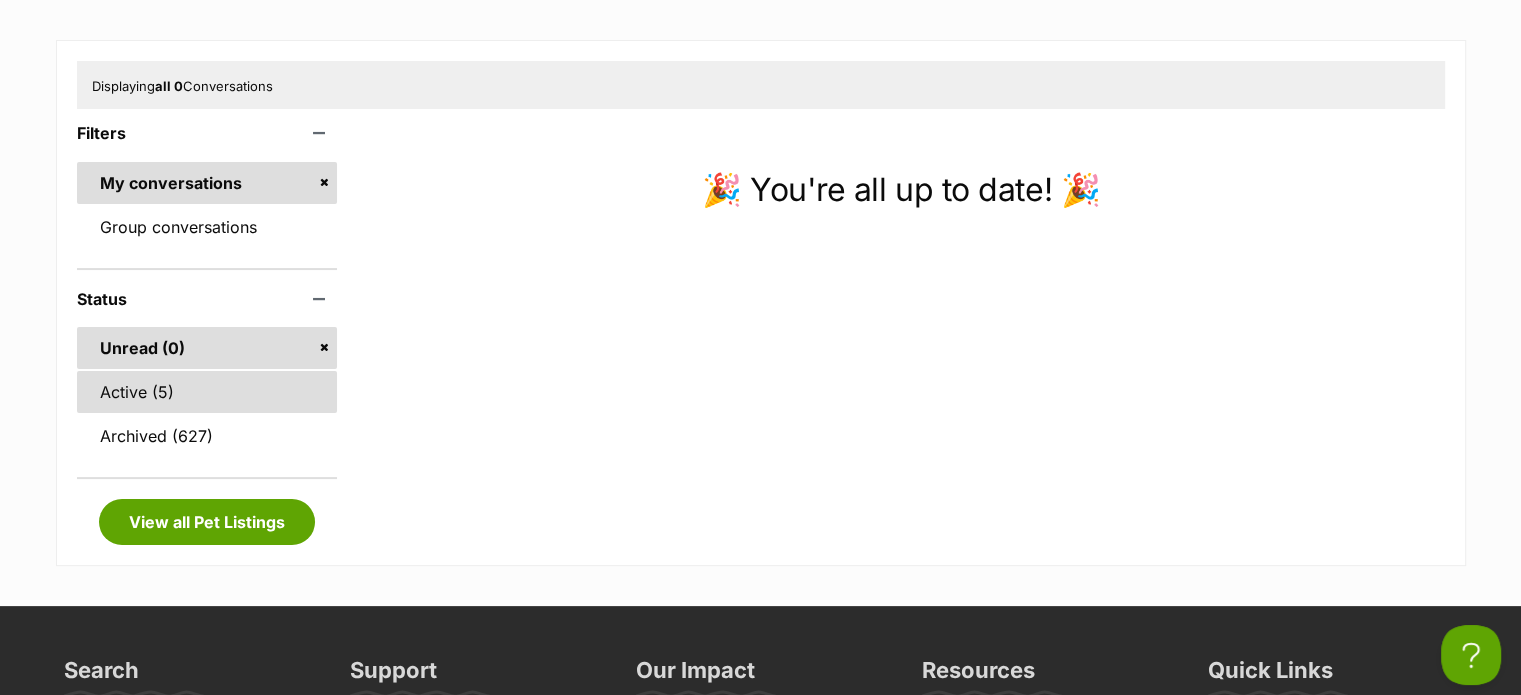 click on "Active (5)" at bounding box center [207, 392] 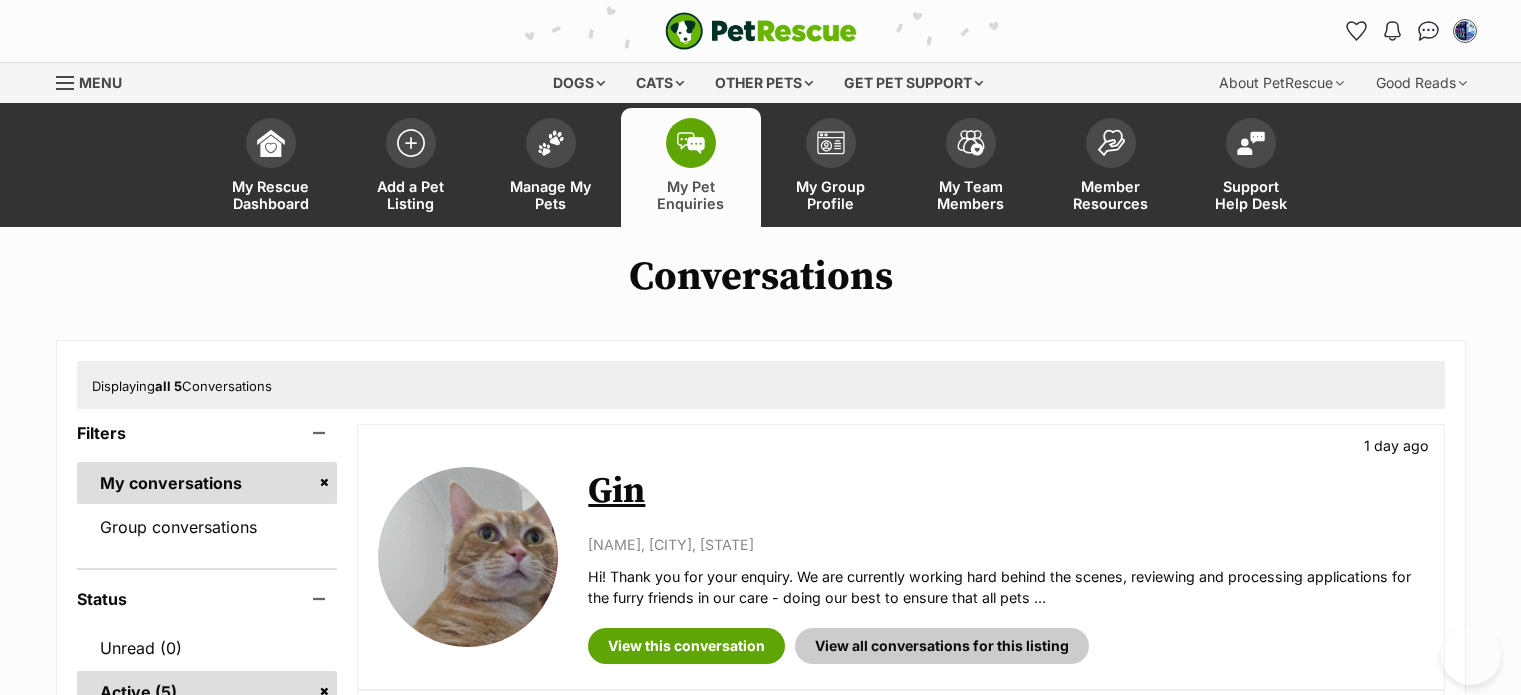 scroll, scrollTop: 0, scrollLeft: 0, axis: both 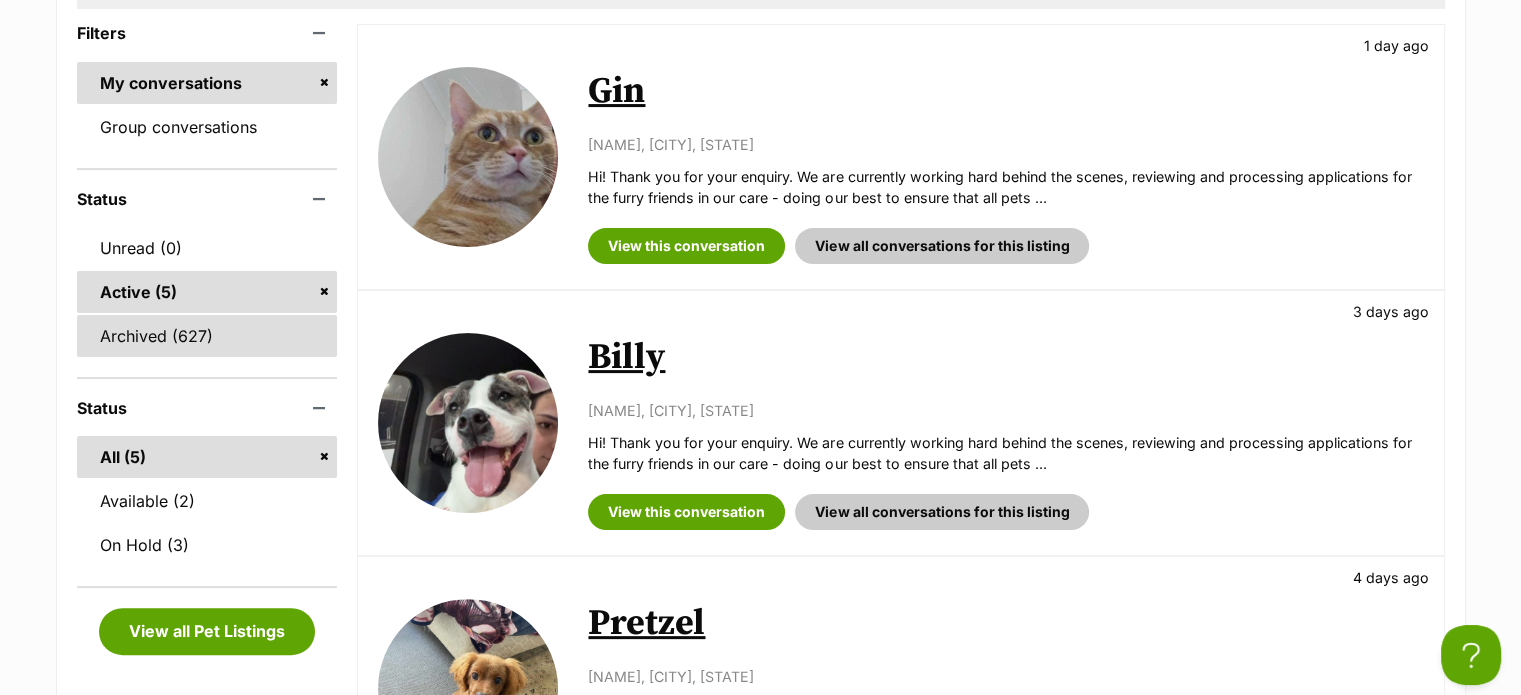 click on "Archived (627)" at bounding box center (207, 336) 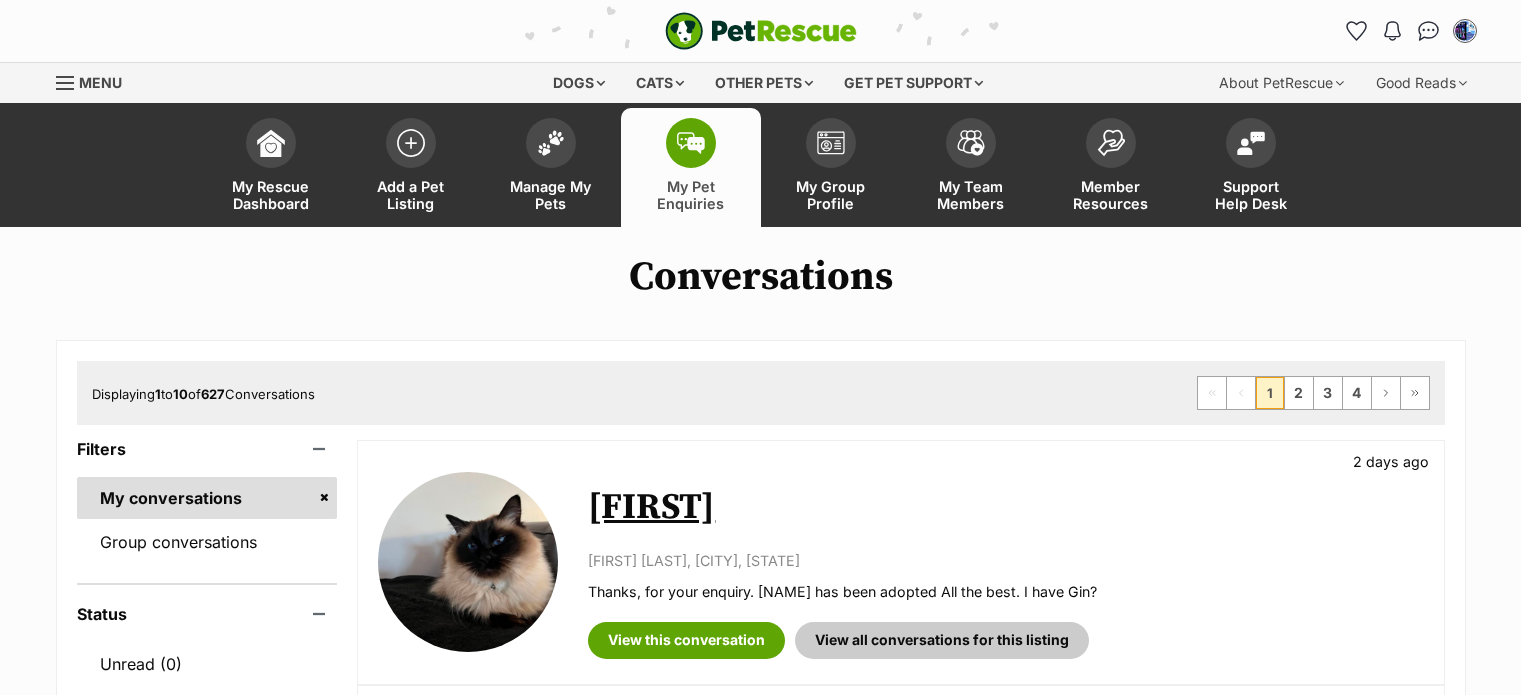scroll, scrollTop: 0, scrollLeft: 0, axis: both 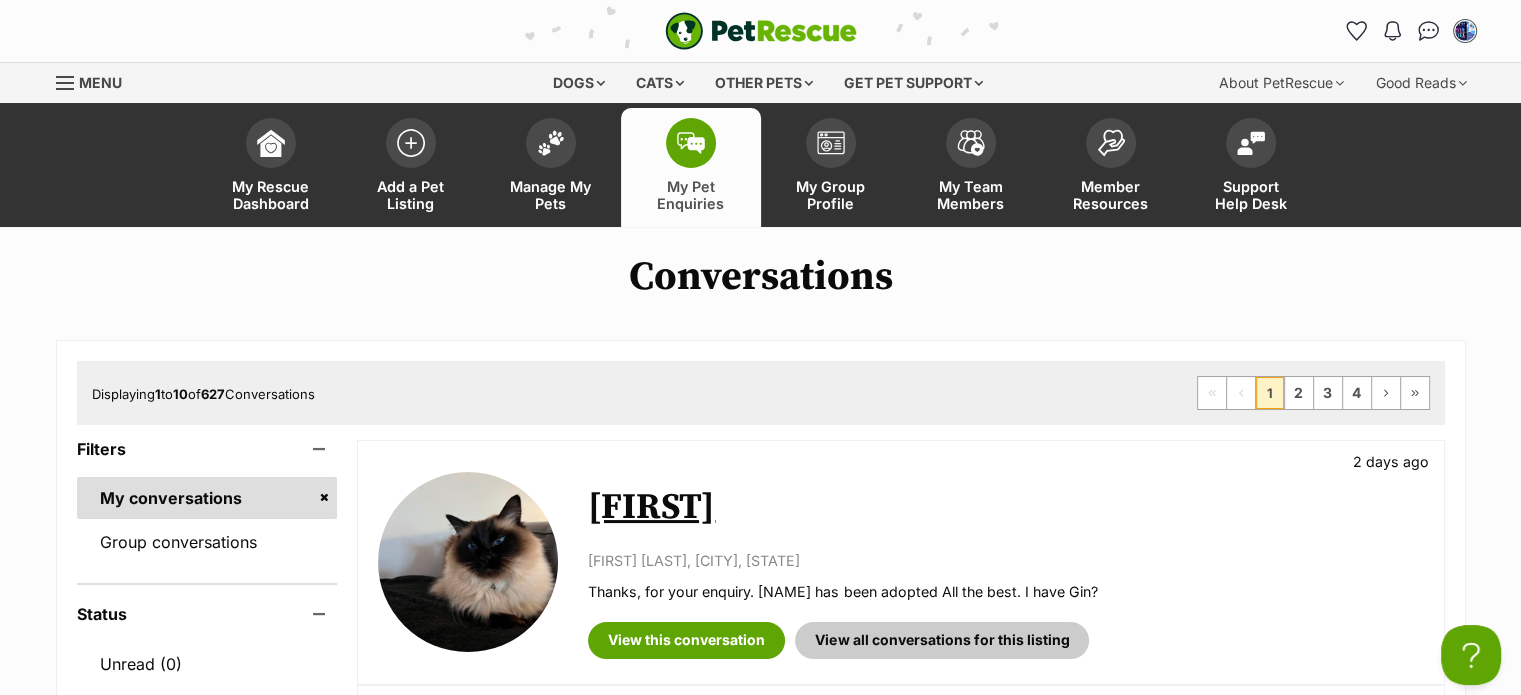 click on "[FIRST]" at bounding box center (651, 507) 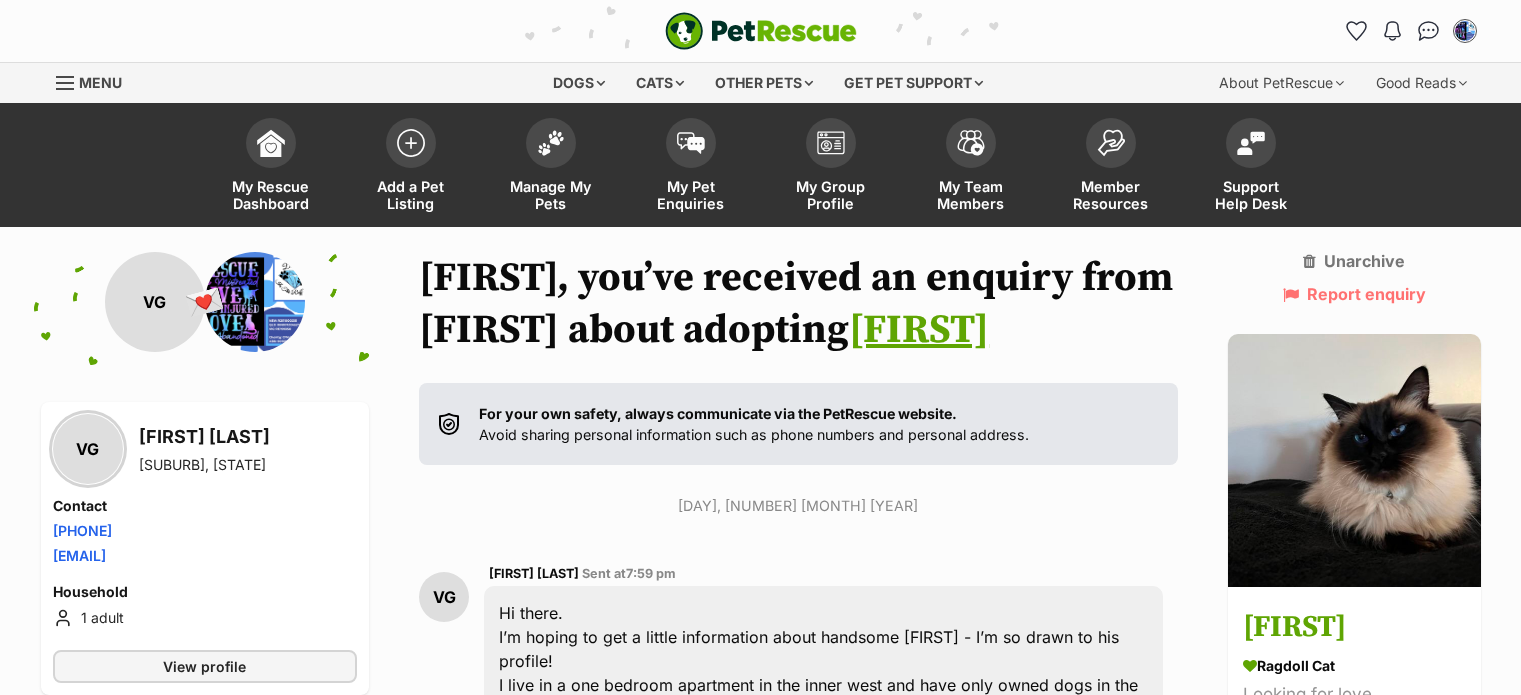 scroll, scrollTop: 635, scrollLeft: 0, axis: vertical 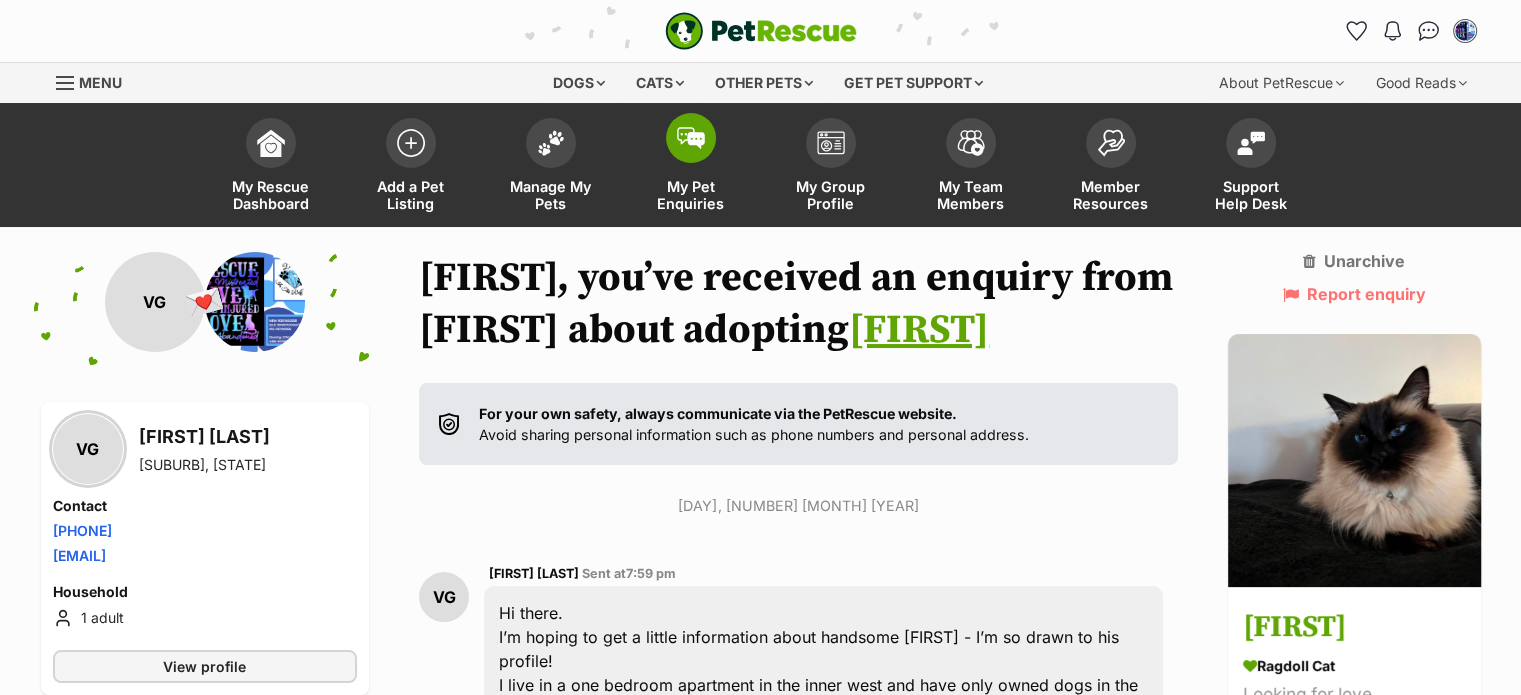 click at bounding box center [691, 138] 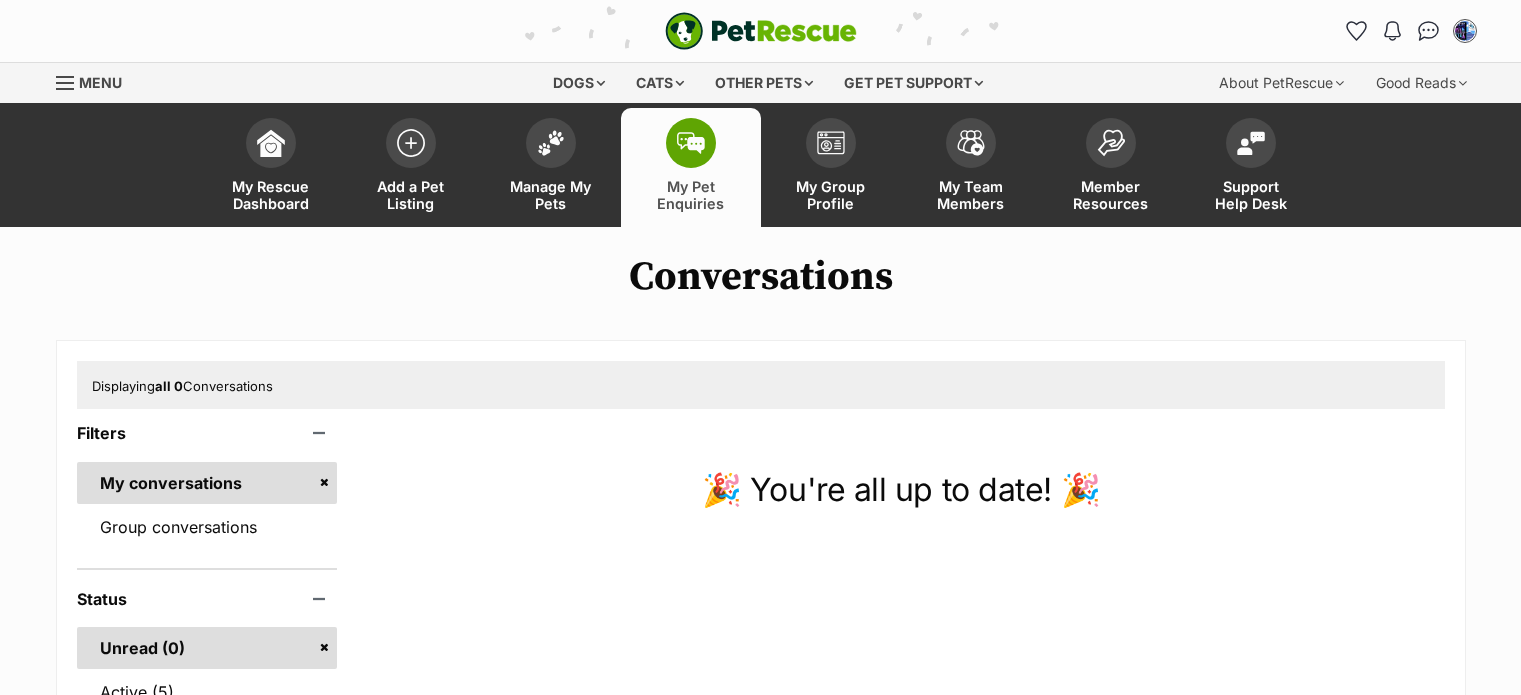 scroll, scrollTop: 0, scrollLeft: 0, axis: both 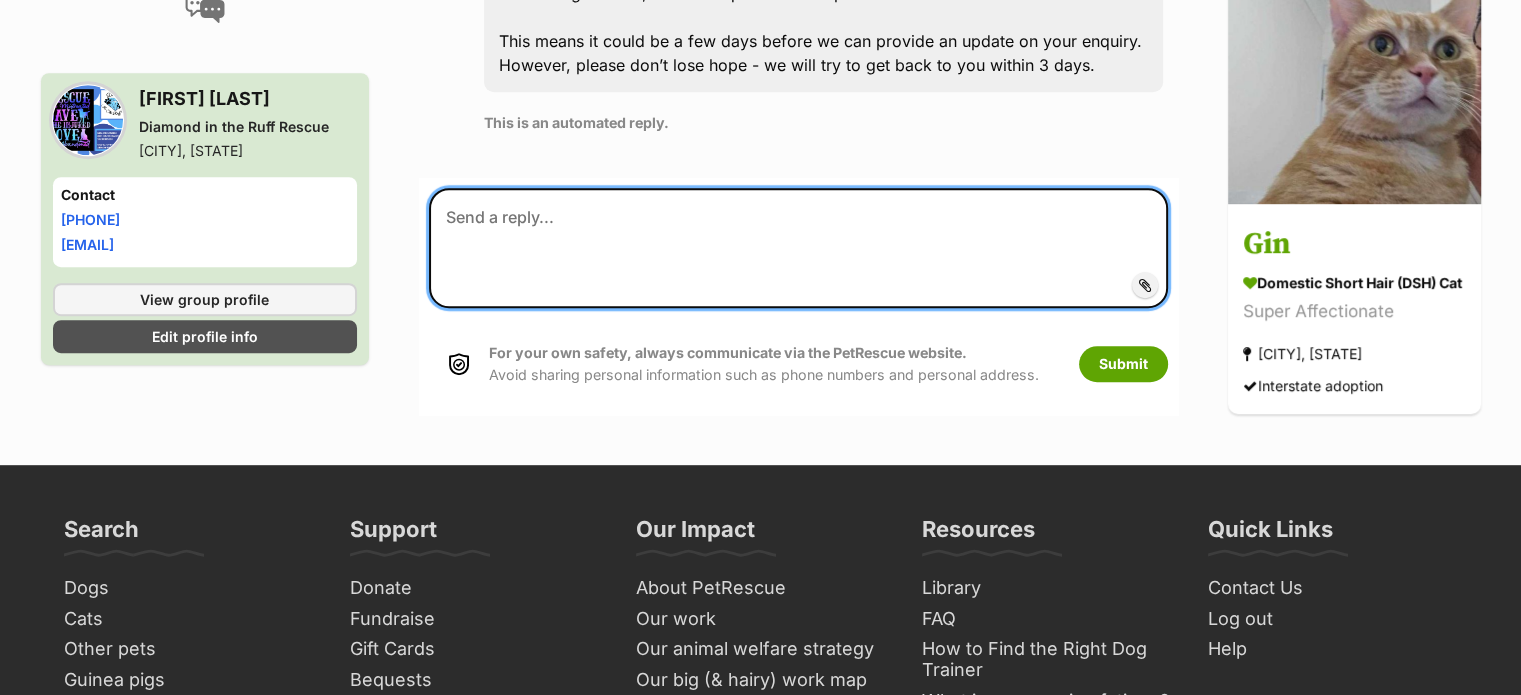 click at bounding box center (798, 248) 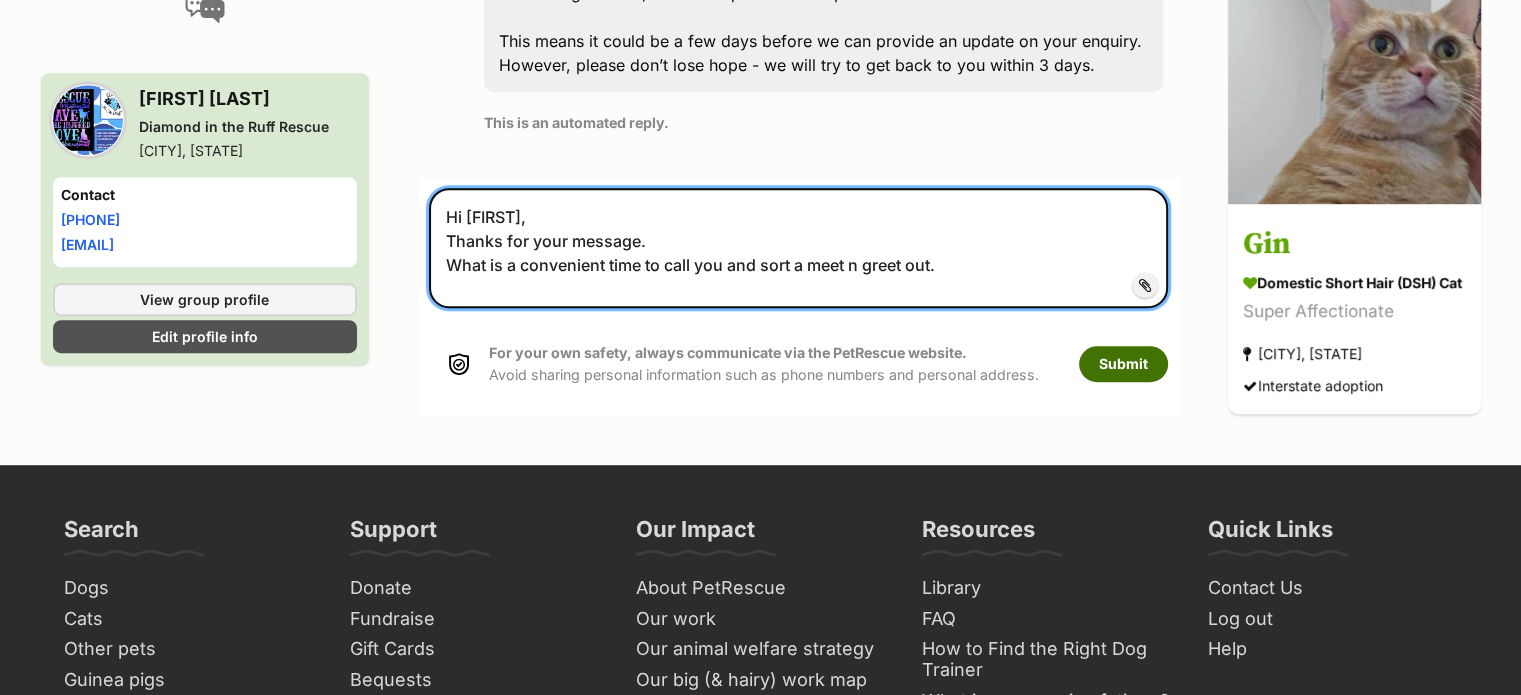 type on "Hi John,
Thanks for your message.
What is a convenient time to call you and sort a meet n greet out." 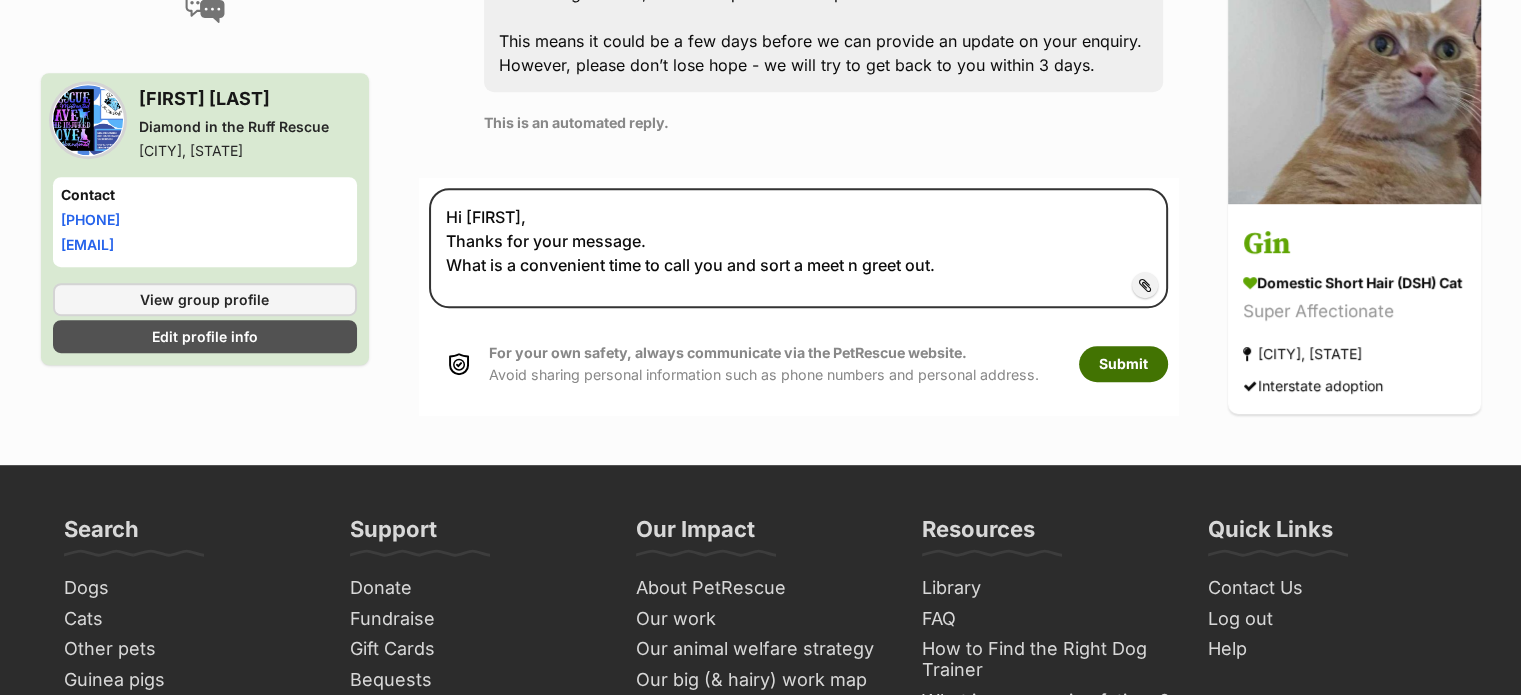 click on "Submit" at bounding box center (1123, 364) 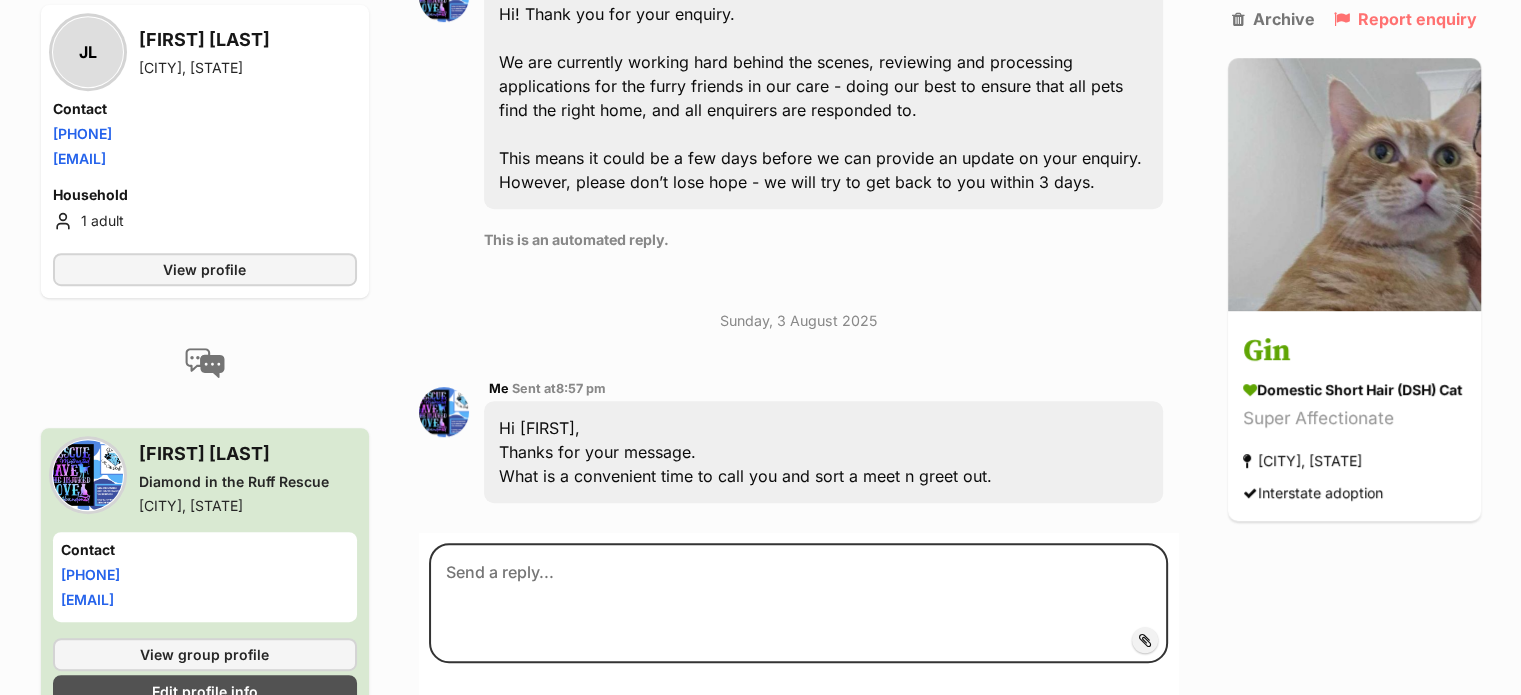 scroll, scrollTop: 1006, scrollLeft: 0, axis: vertical 